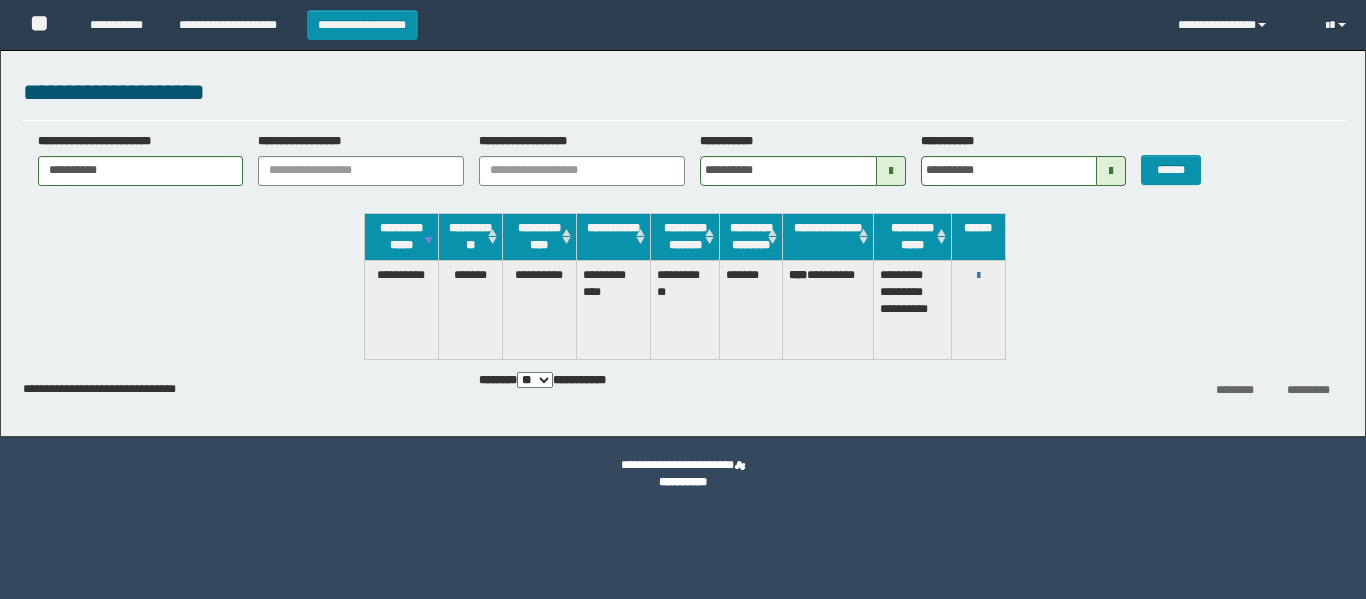 scroll, scrollTop: 0, scrollLeft: 0, axis: both 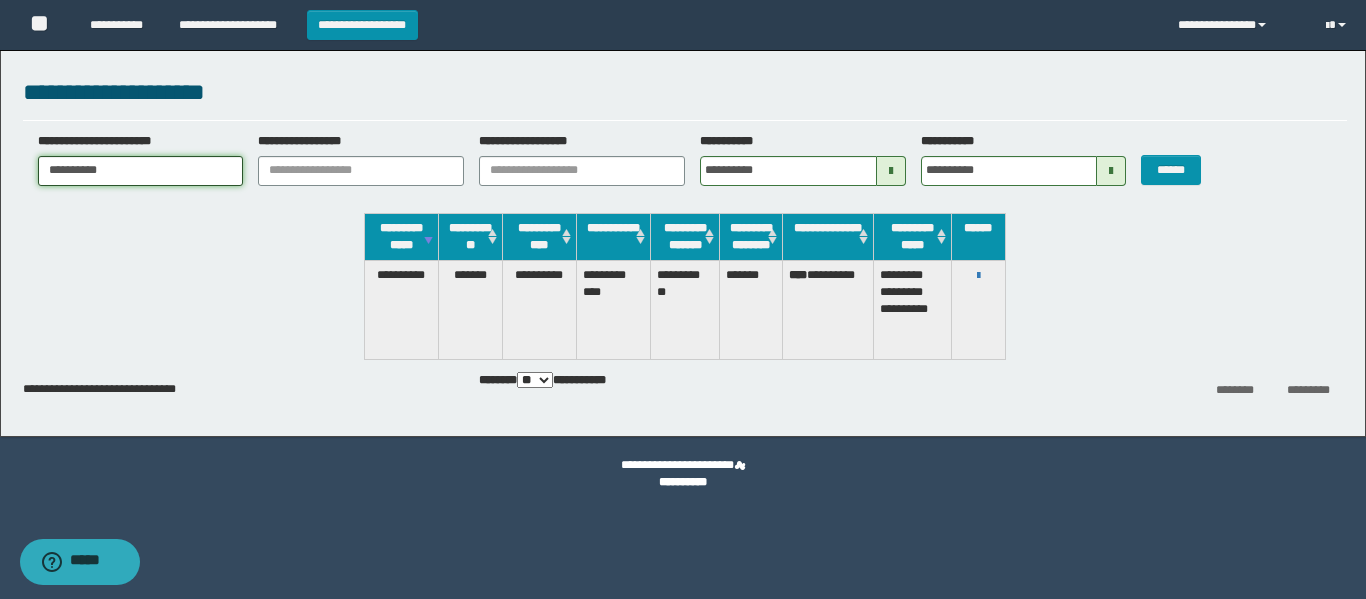 drag, startPoint x: 49, startPoint y: 174, endPoint x: 195, endPoint y: 171, distance: 146.03082 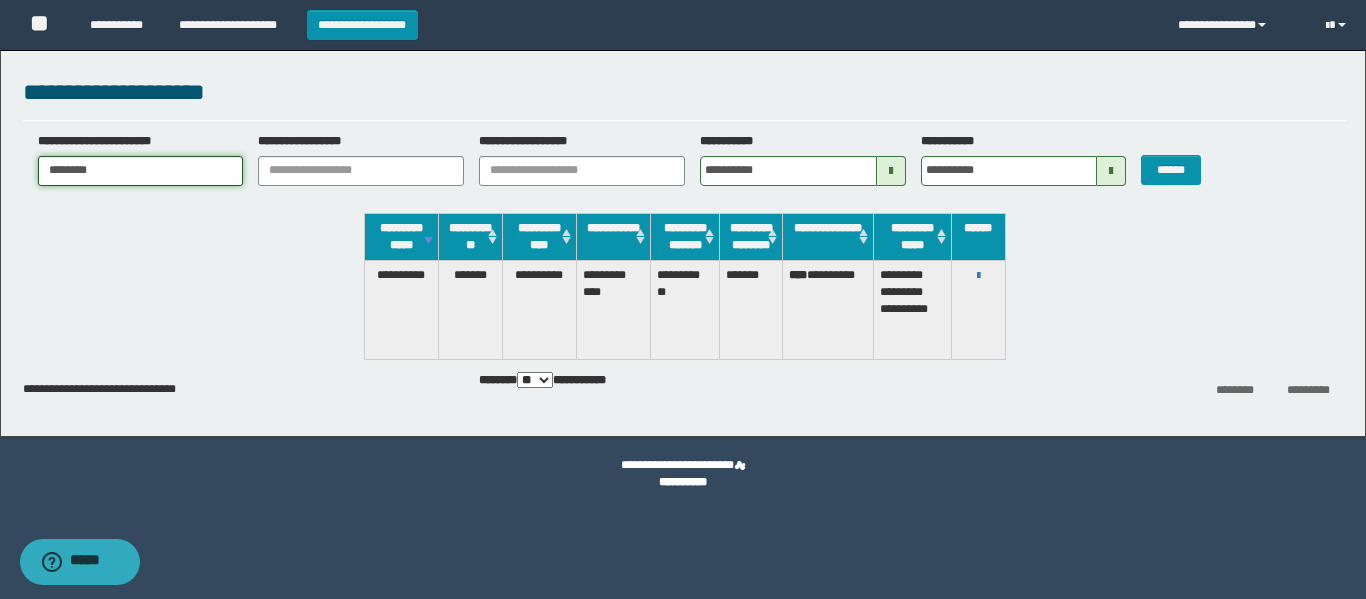 type on "********" 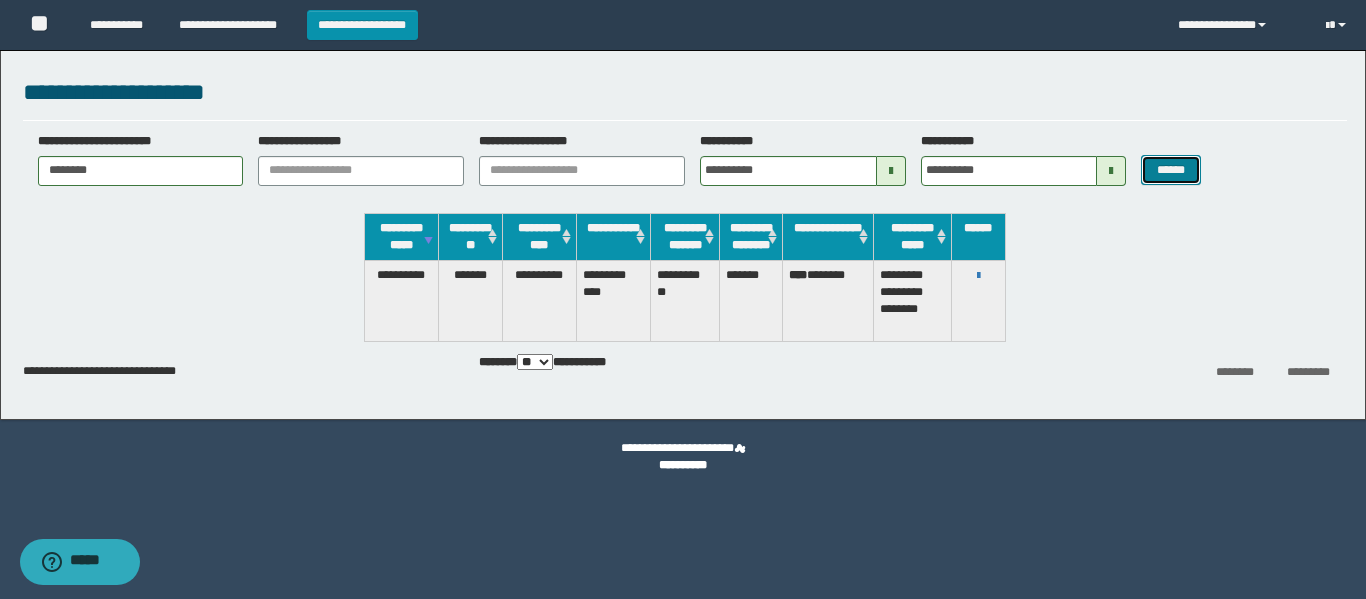 click on "******" at bounding box center [1170, 170] 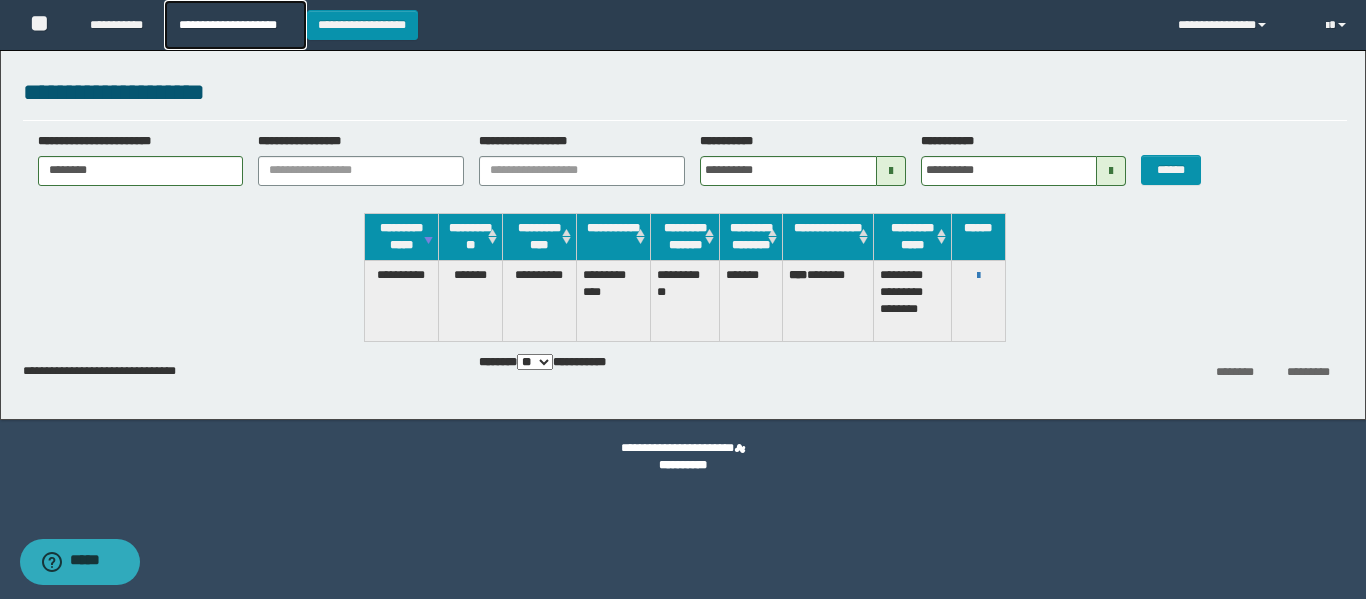 click on "**********" at bounding box center [235, 25] 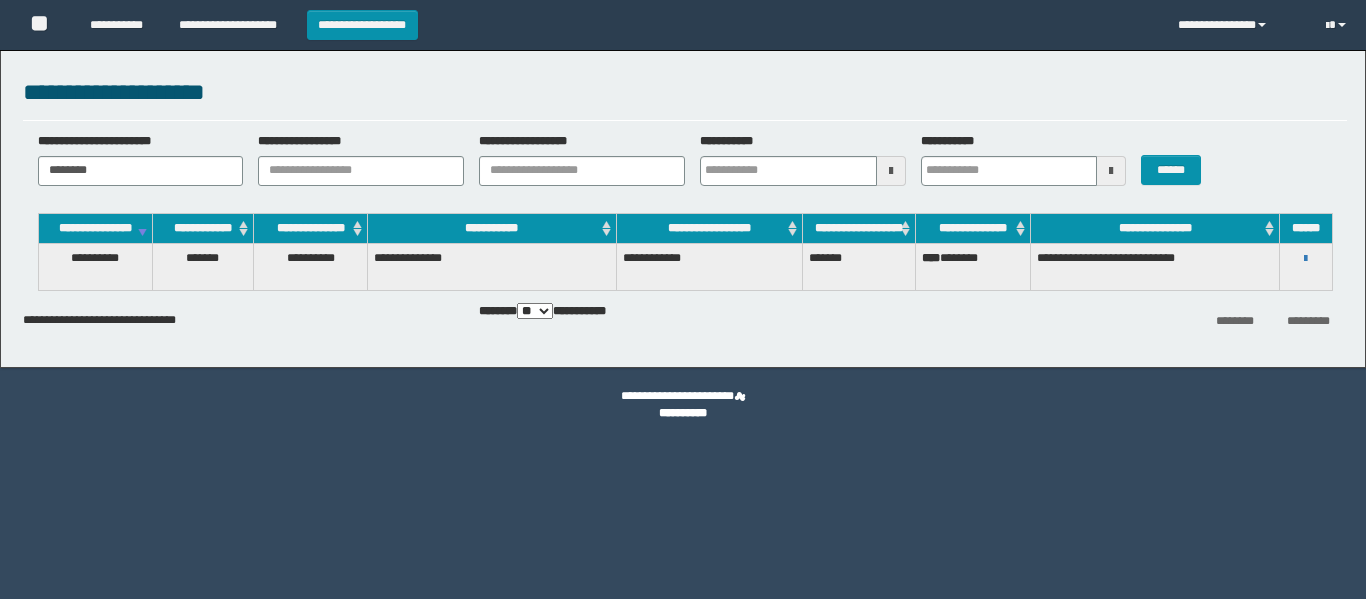 scroll, scrollTop: 0, scrollLeft: 0, axis: both 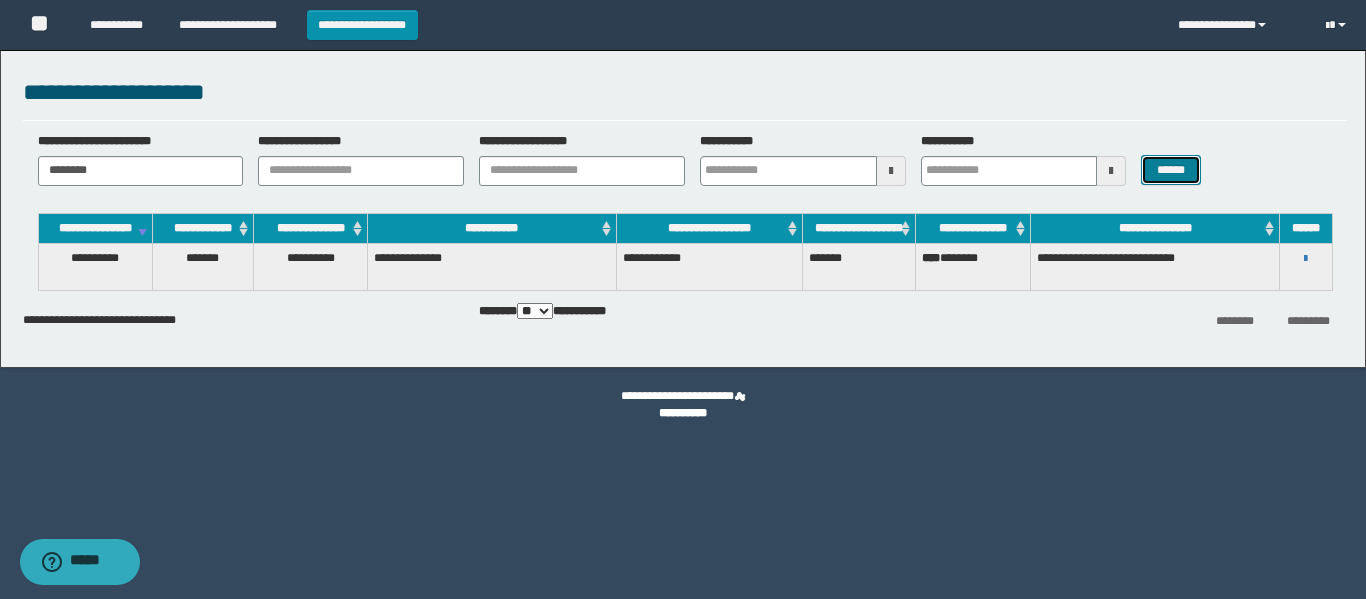 click on "******" at bounding box center [1170, 170] 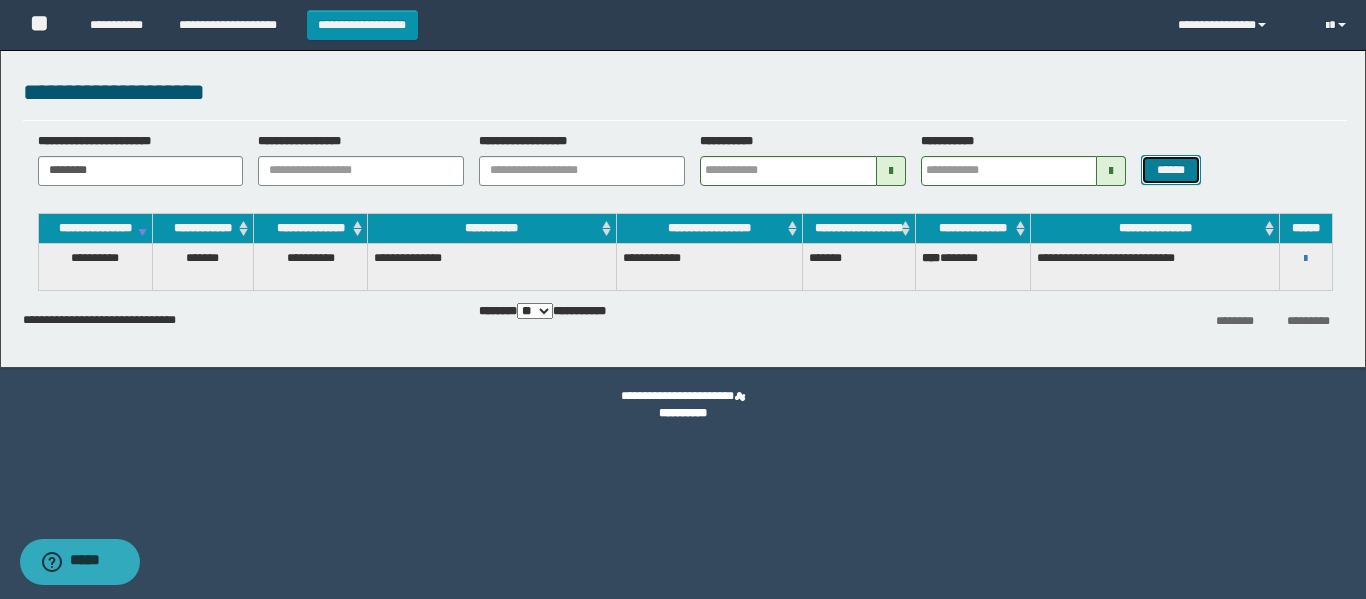 click on "******" at bounding box center [1170, 170] 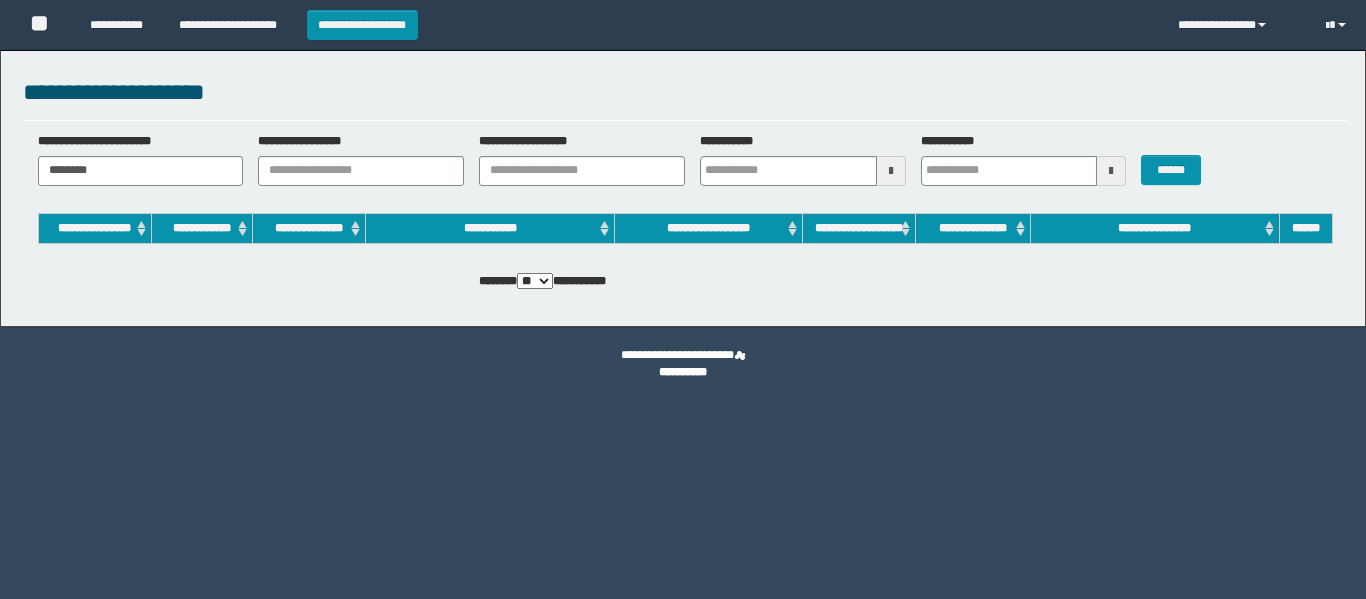 scroll, scrollTop: 0, scrollLeft: 0, axis: both 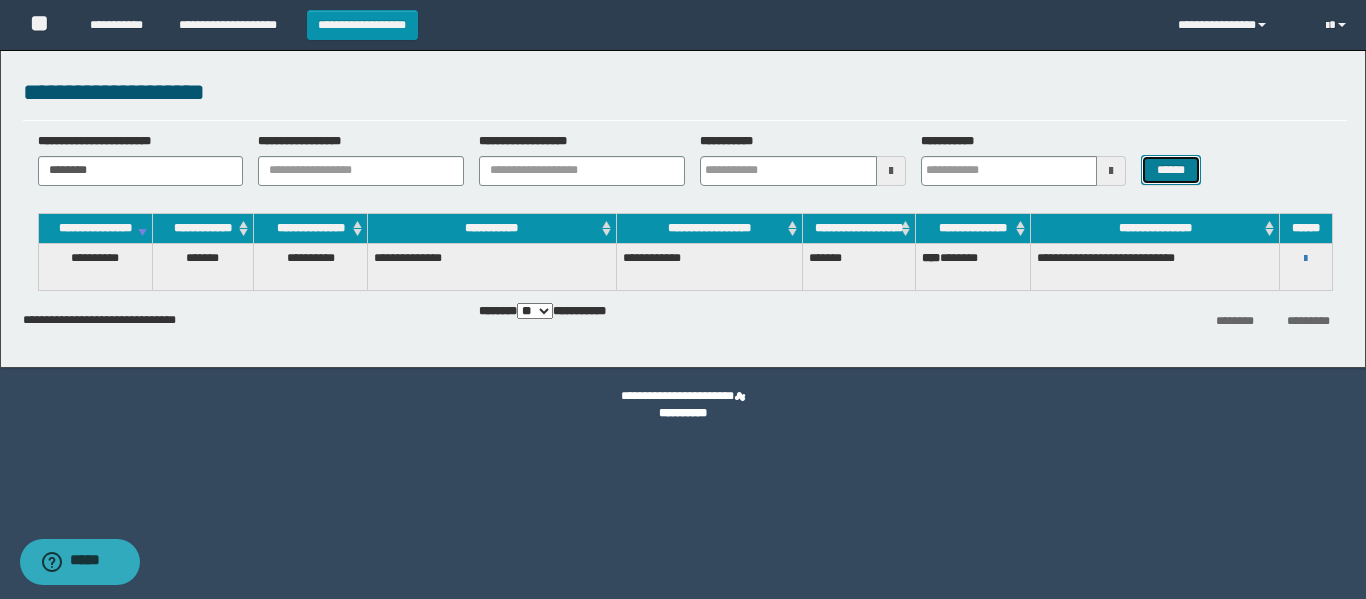 click on "******" at bounding box center (1170, 170) 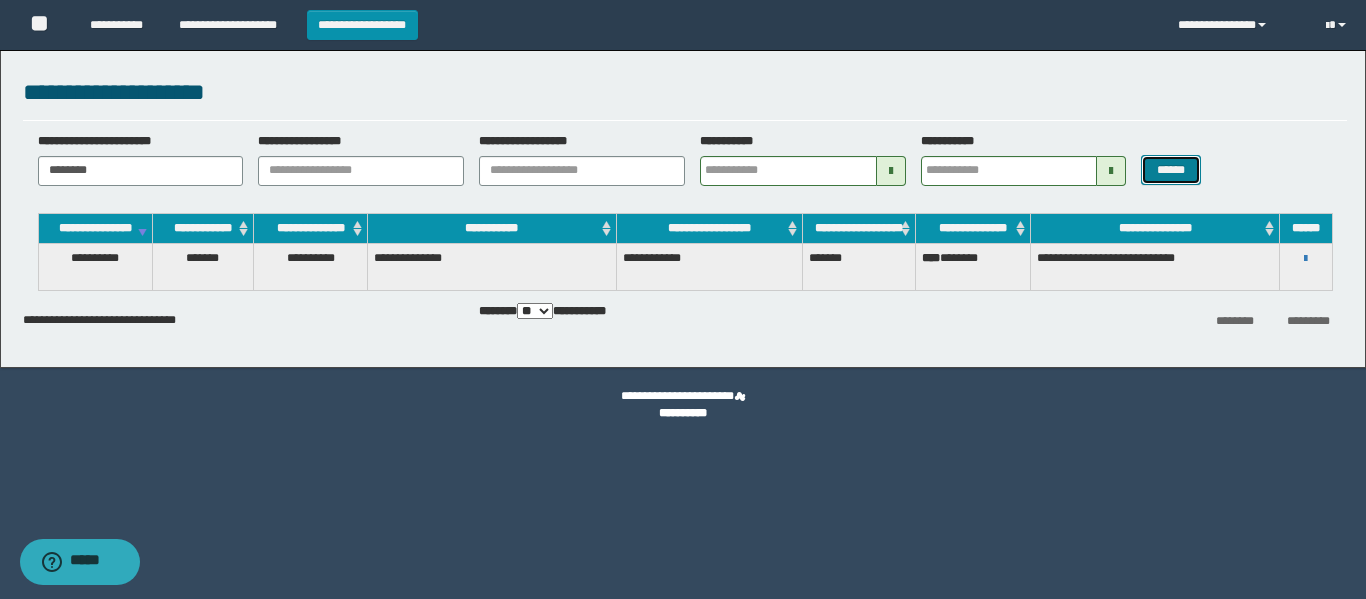 click on "******" at bounding box center [1170, 170] 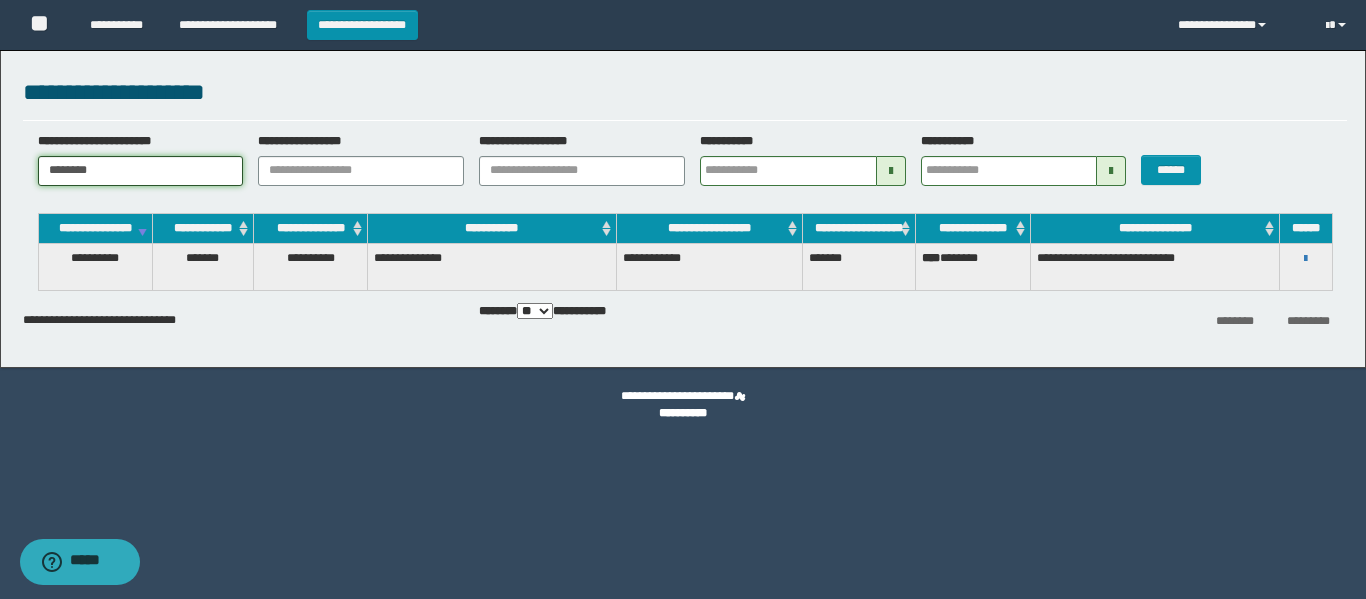 drag, startPoint x: 47, startPoint y: 165, endPoint x: 180, endPoint y: 158, distance: 133.18408 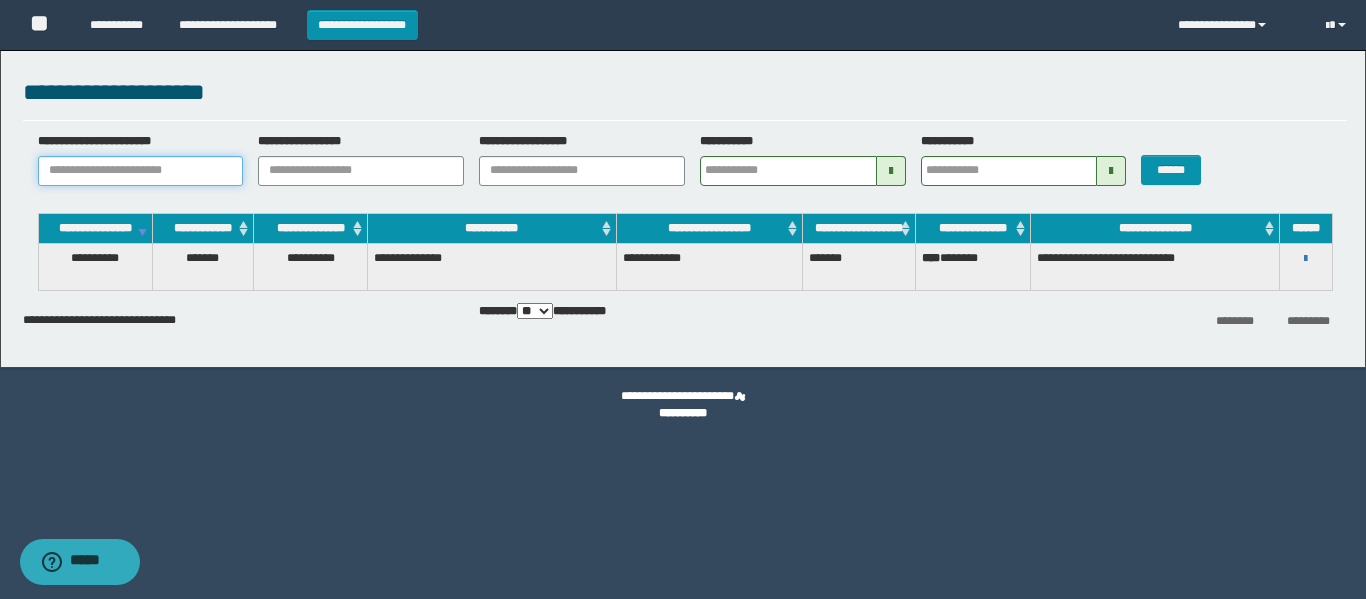 click on "**********" at bounding box center (141, 171) 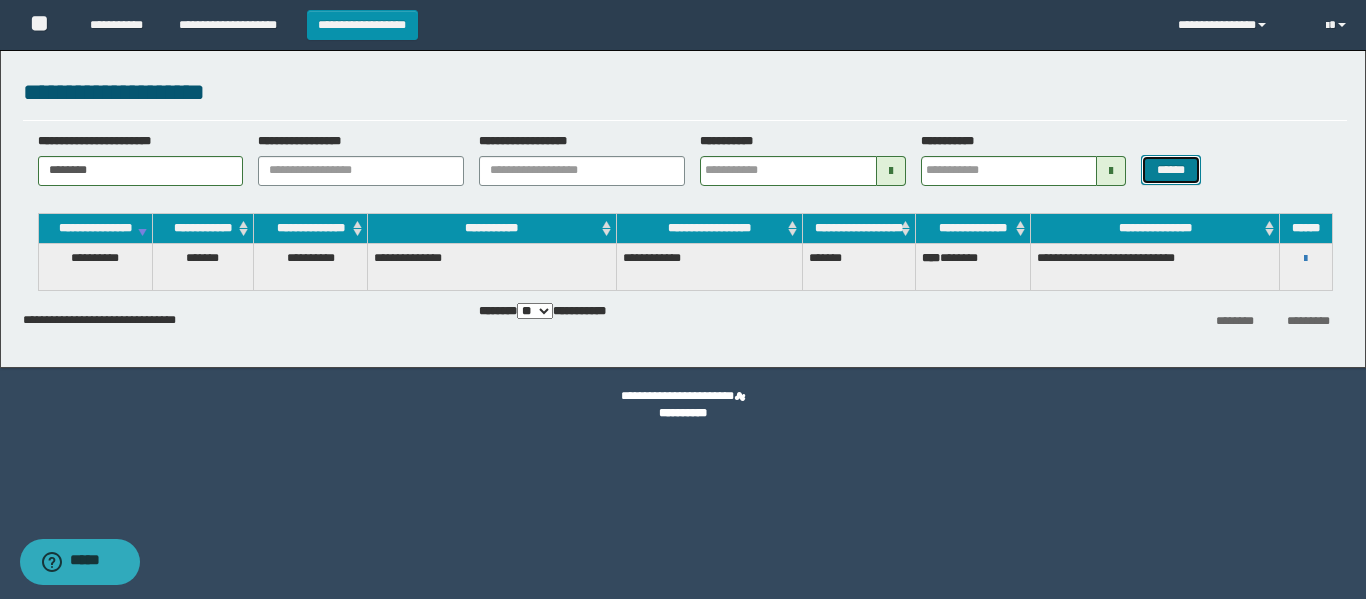 click on "******" at bounding box center (1170, 170) 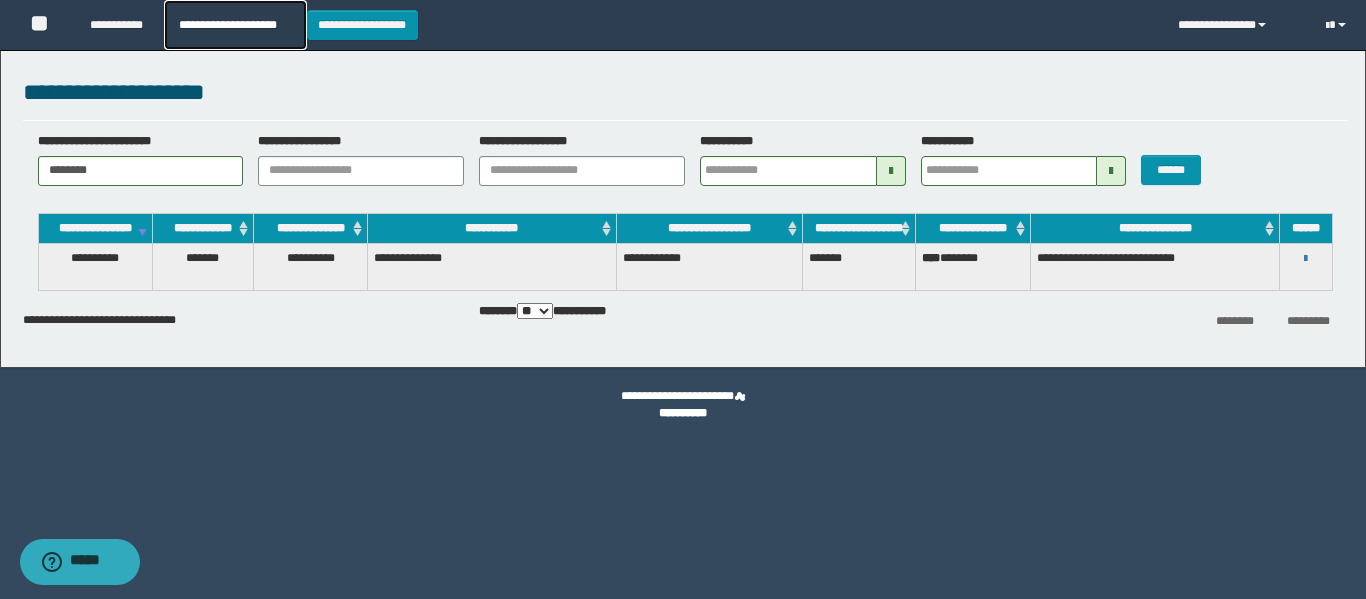 click on "**********" at bounding box center (235, 25) 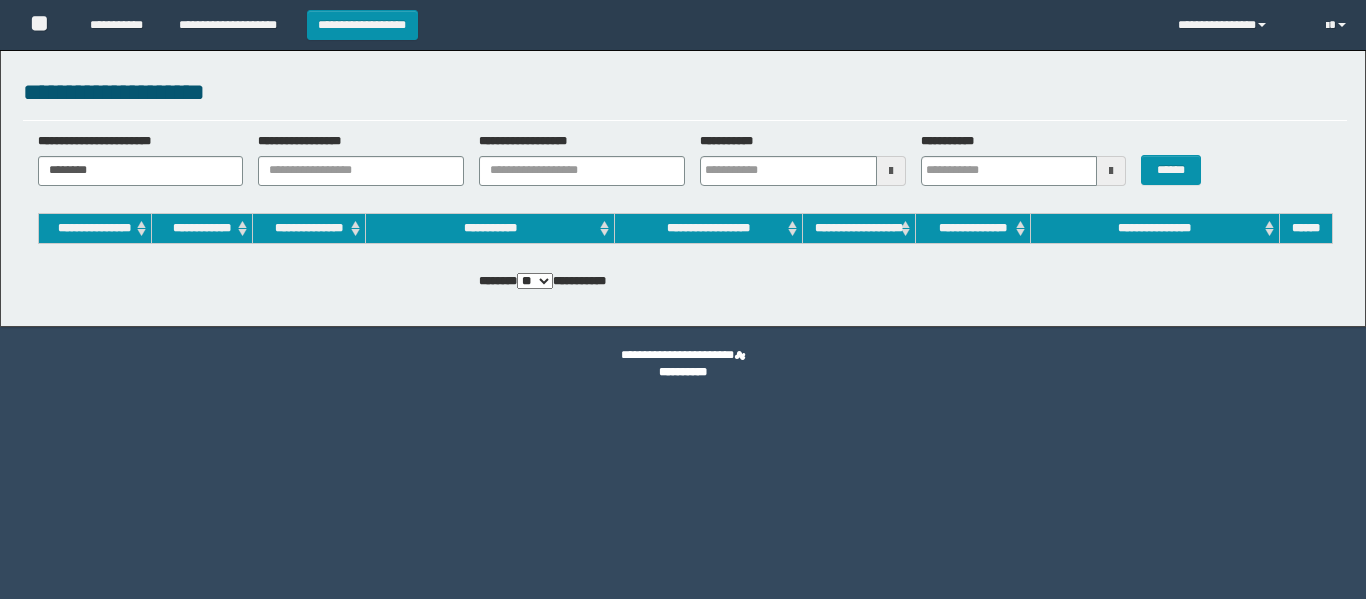 scroll, scrollTop: 0, scrollLeft: 0, axis: both 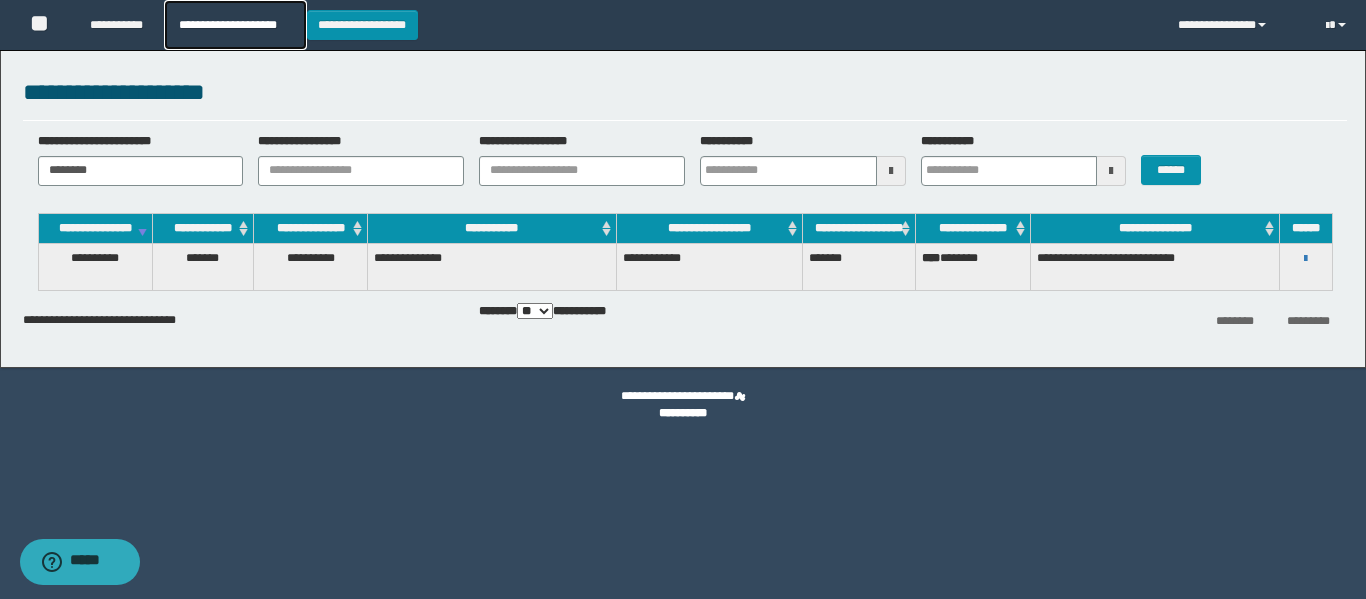 click on "**********" at bounding box center (235, 25) 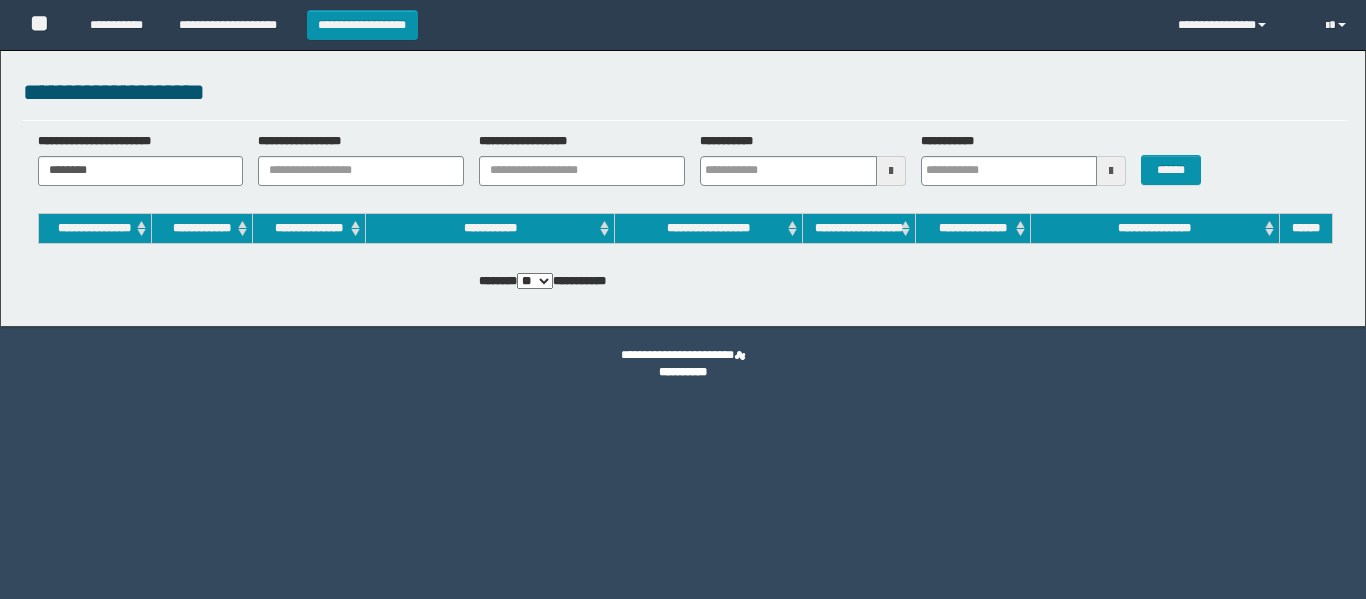scroll, scrollTop: 0, scrollLeft: 0, axis: both 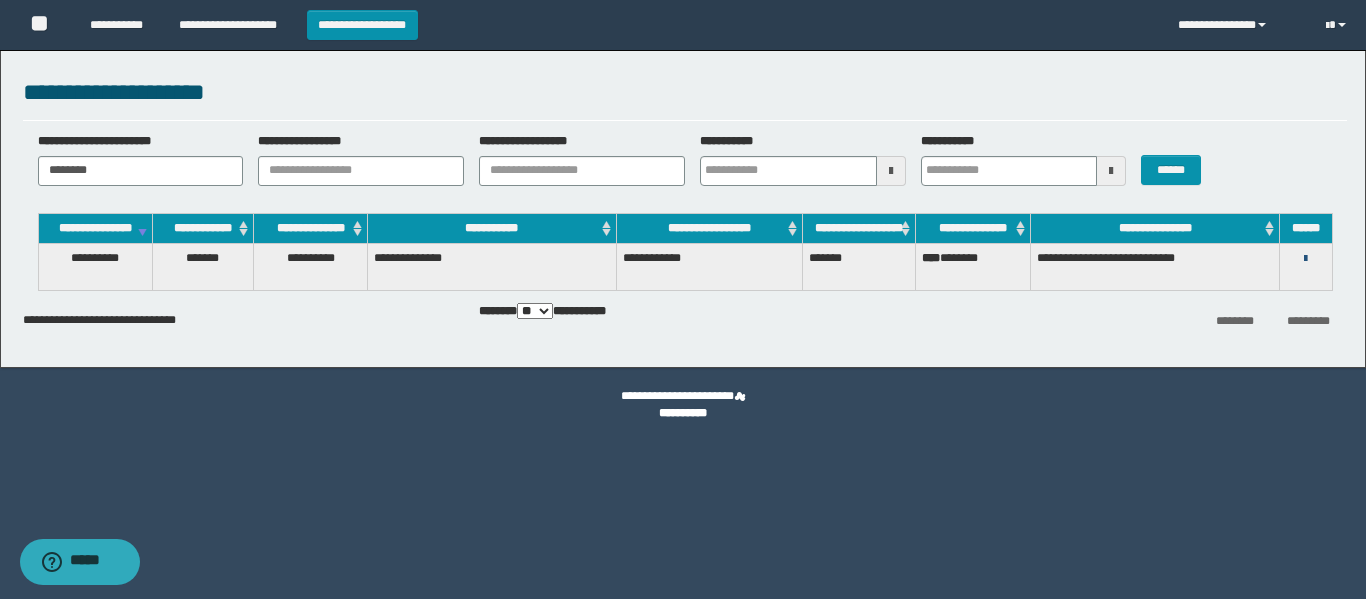 click at bounding box center (1305, 259) 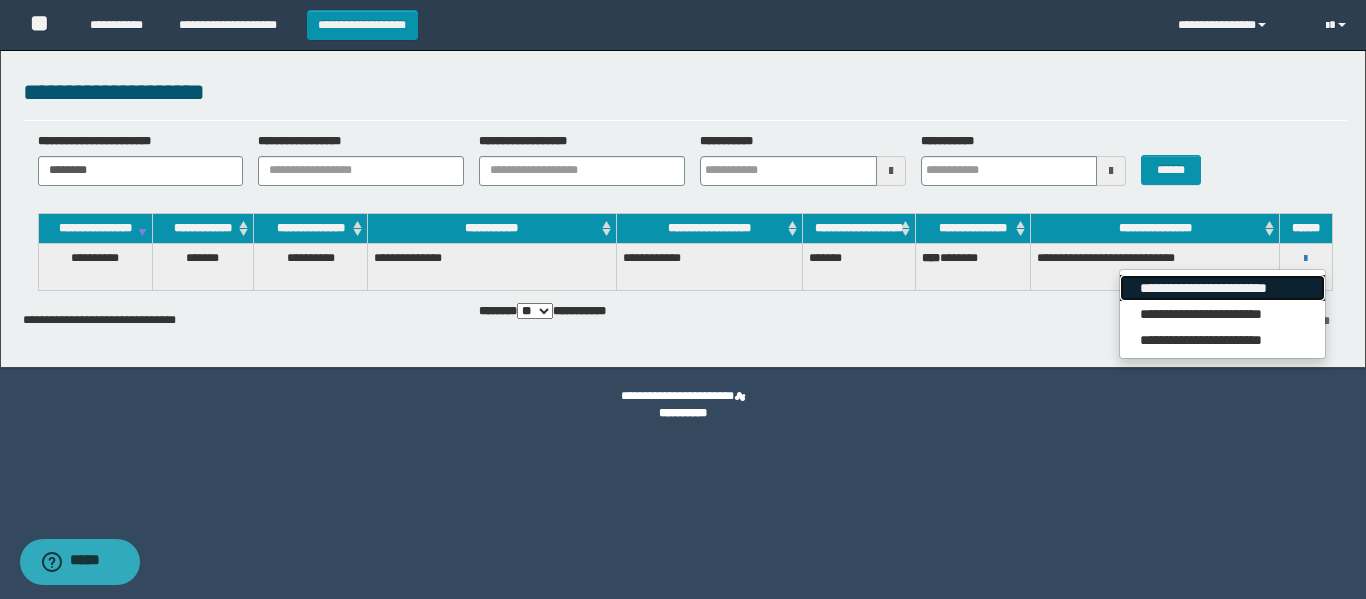 click on "**********" at bounding box center (1222, 288) 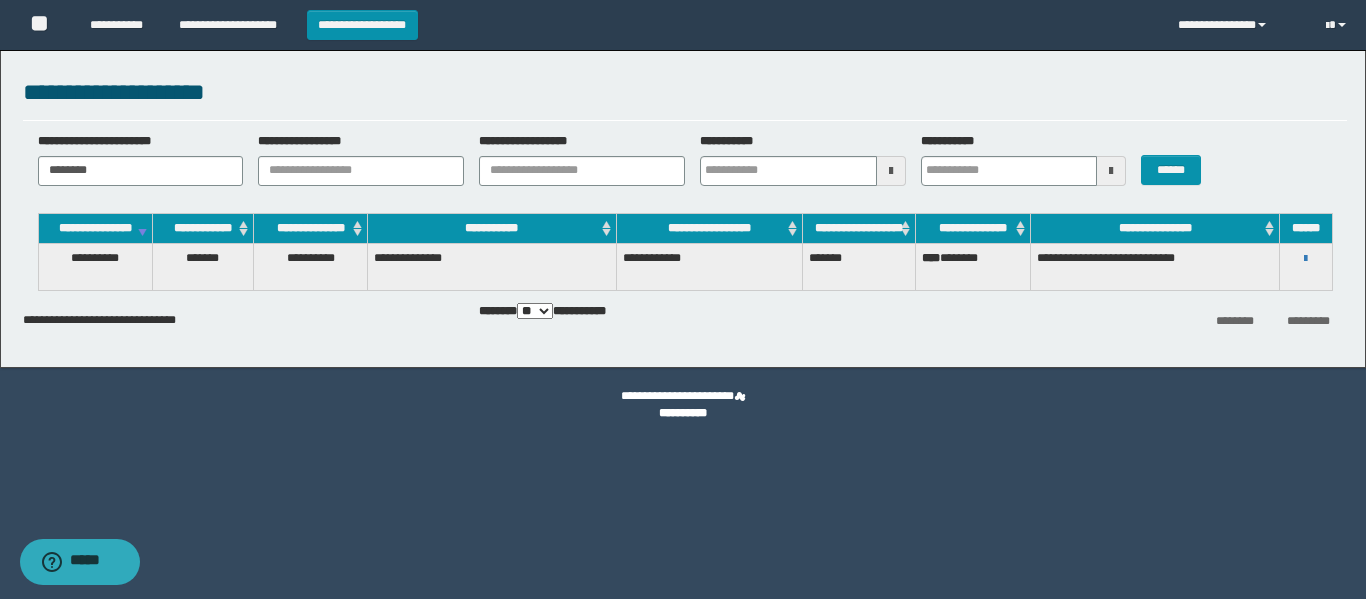 click on "**********" at bounding box center [683, 299] 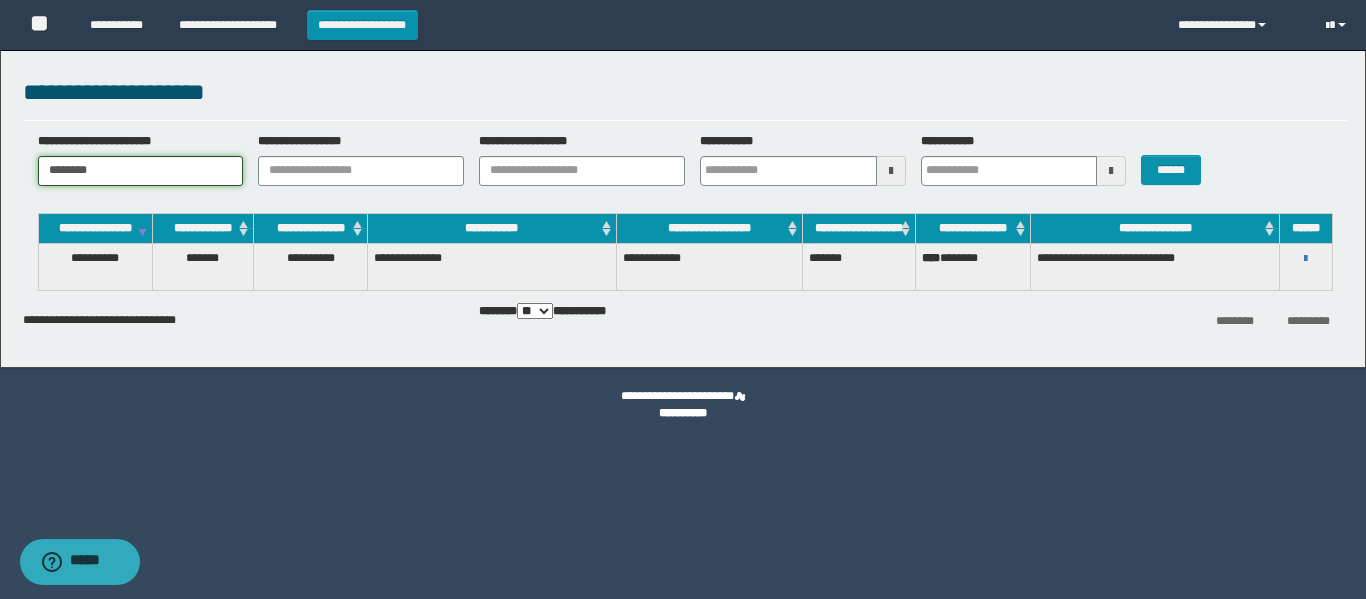 drag, startPoint x: 46, startPoint y: 168, endPoint x: 165, endPoint y: 168, distance: 119 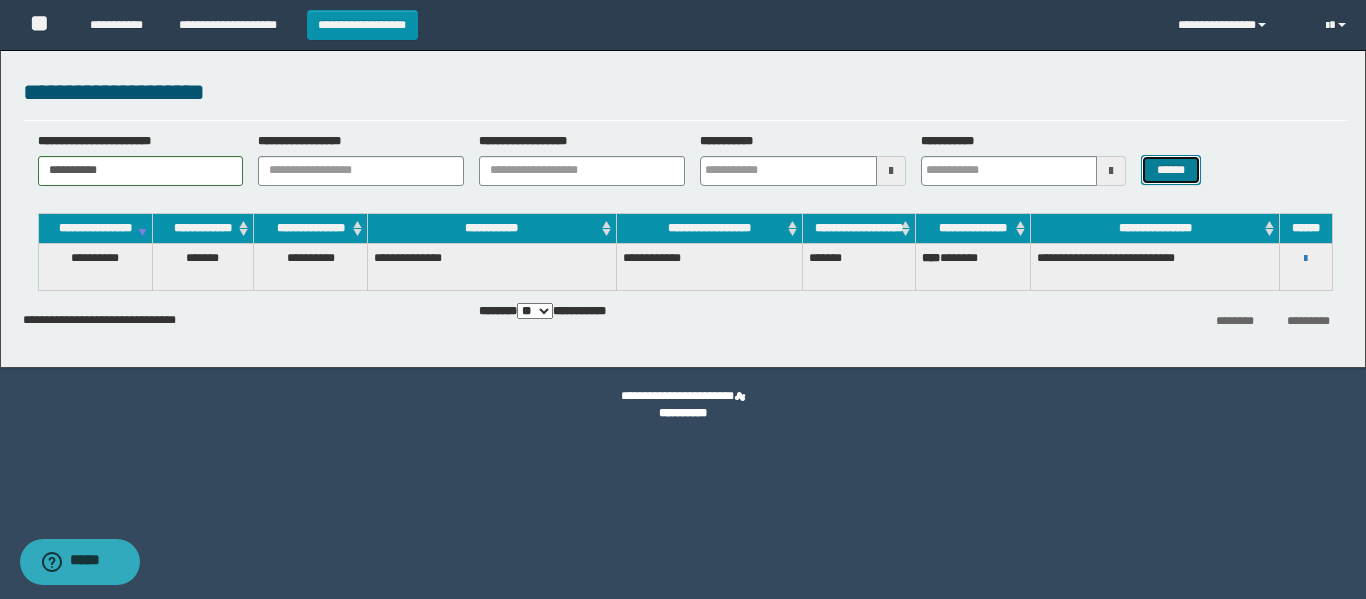 click on "******" at bounding box center [1170, 170] 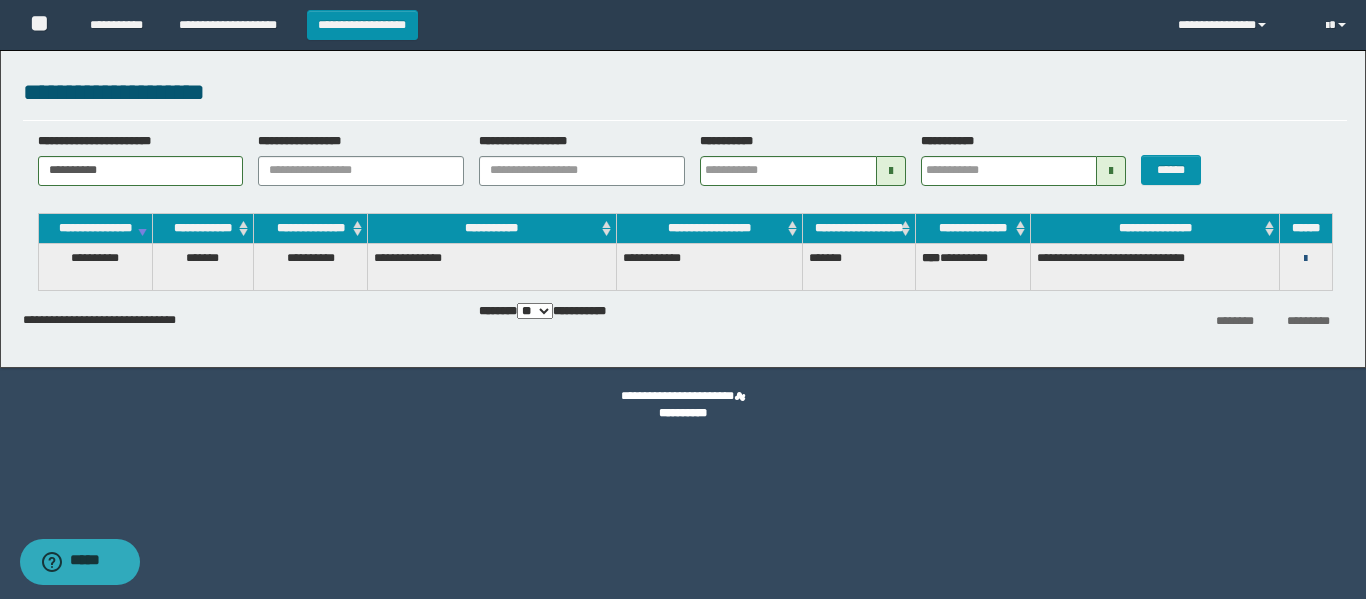 click at bounding box center [1305, 259] 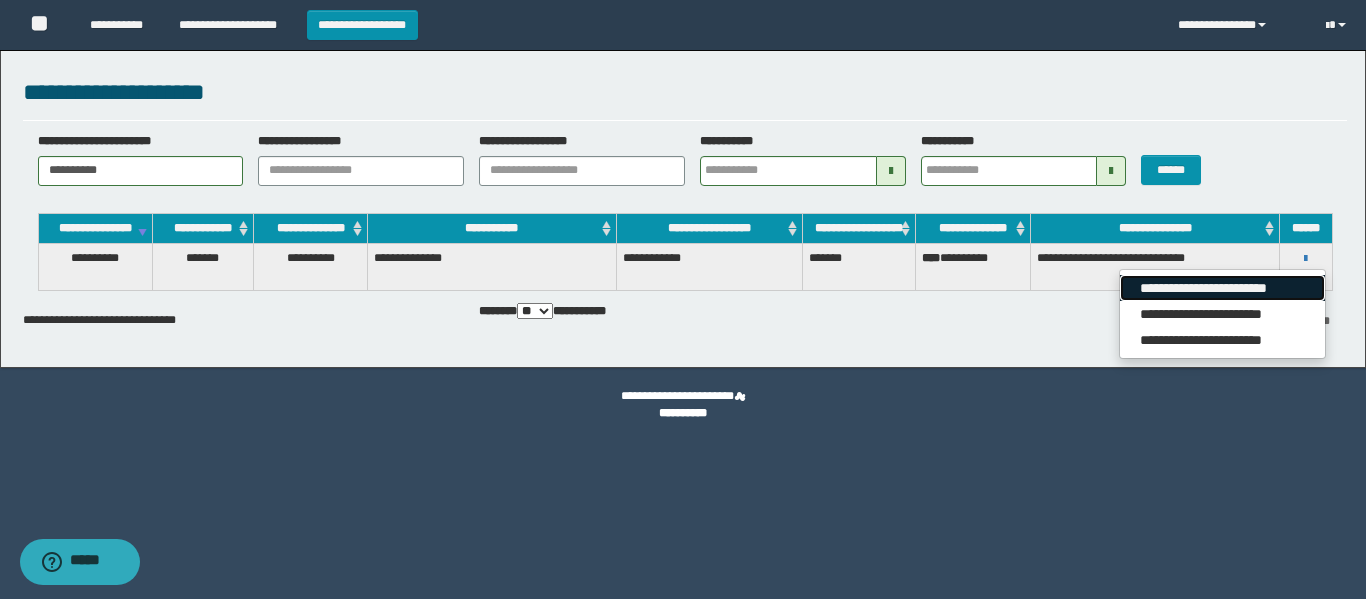 click on "**********" at bounding box center [1222, 288] 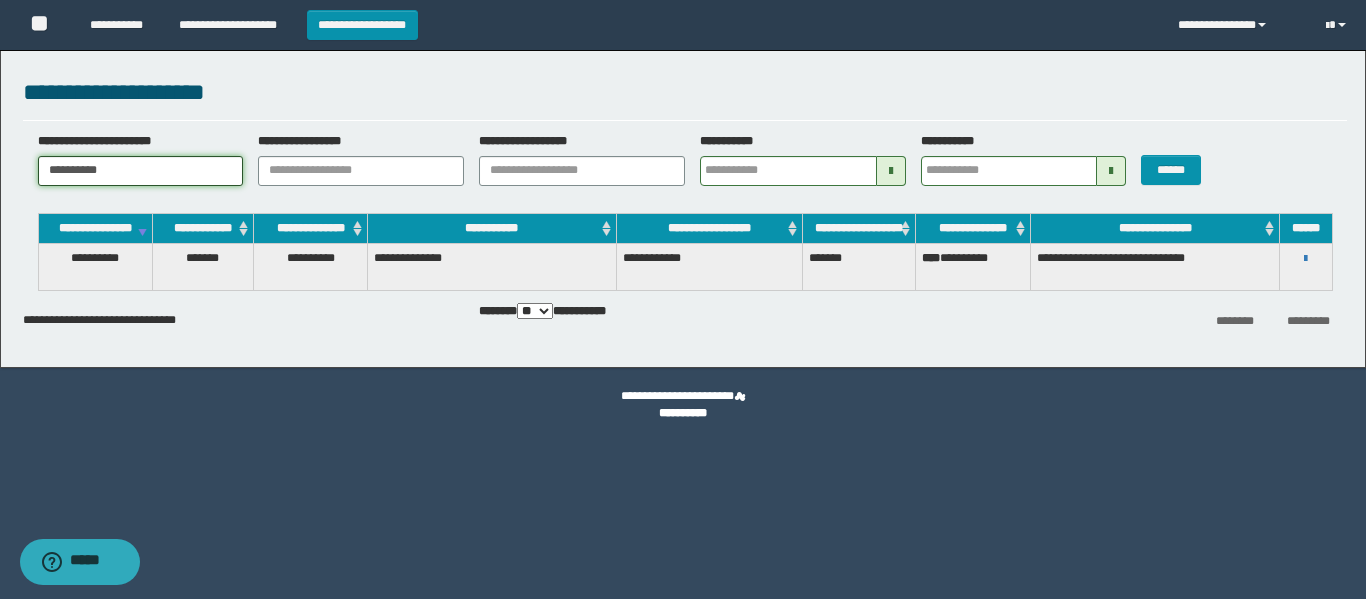 click on "**********" at bounding box center [141, 171] 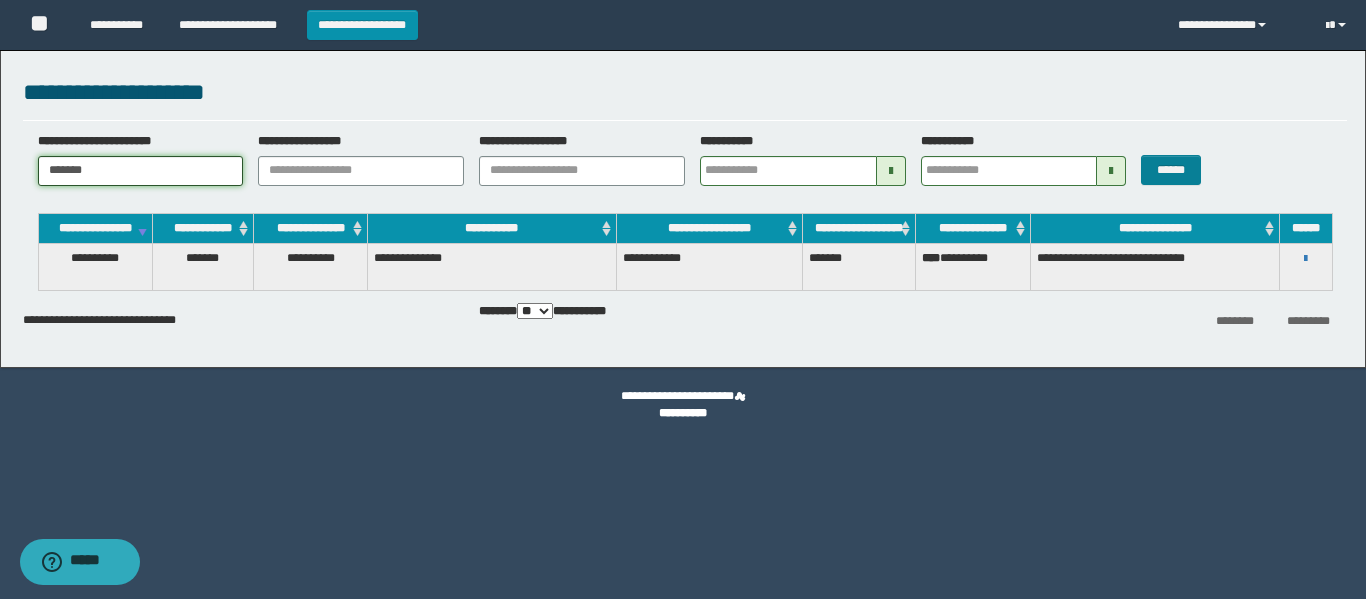 type on "*******" 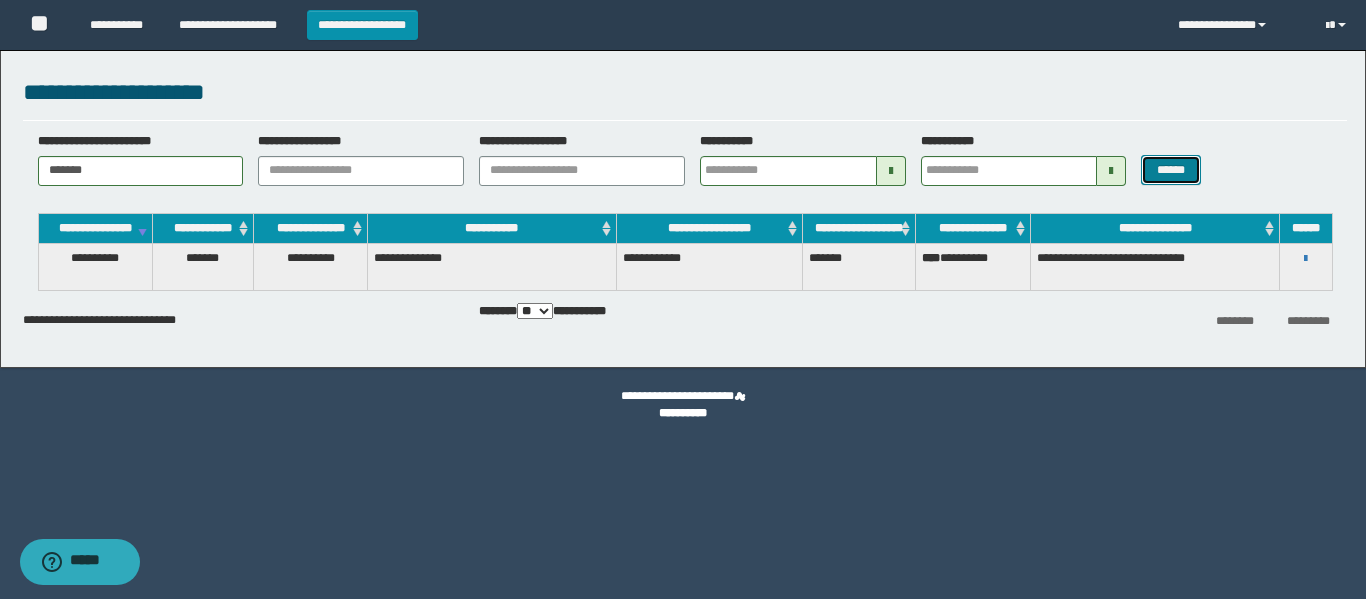 click on "******" at bounding box center (1170, 170) 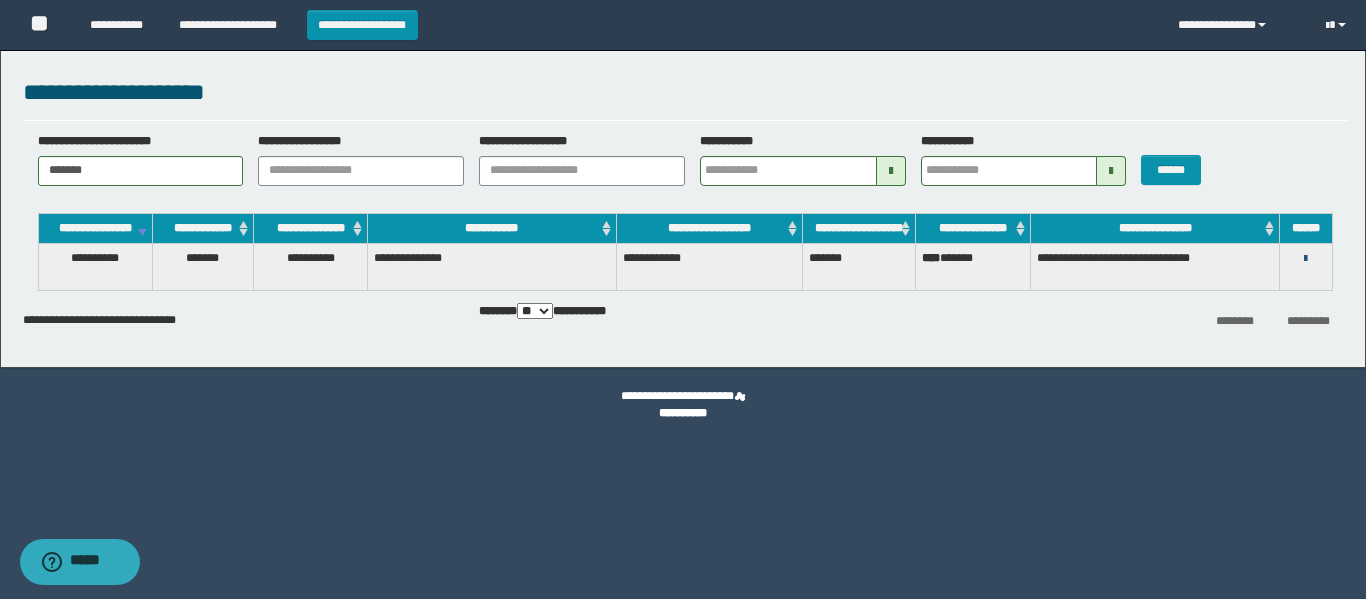 click at bounding box center (1305, 259) 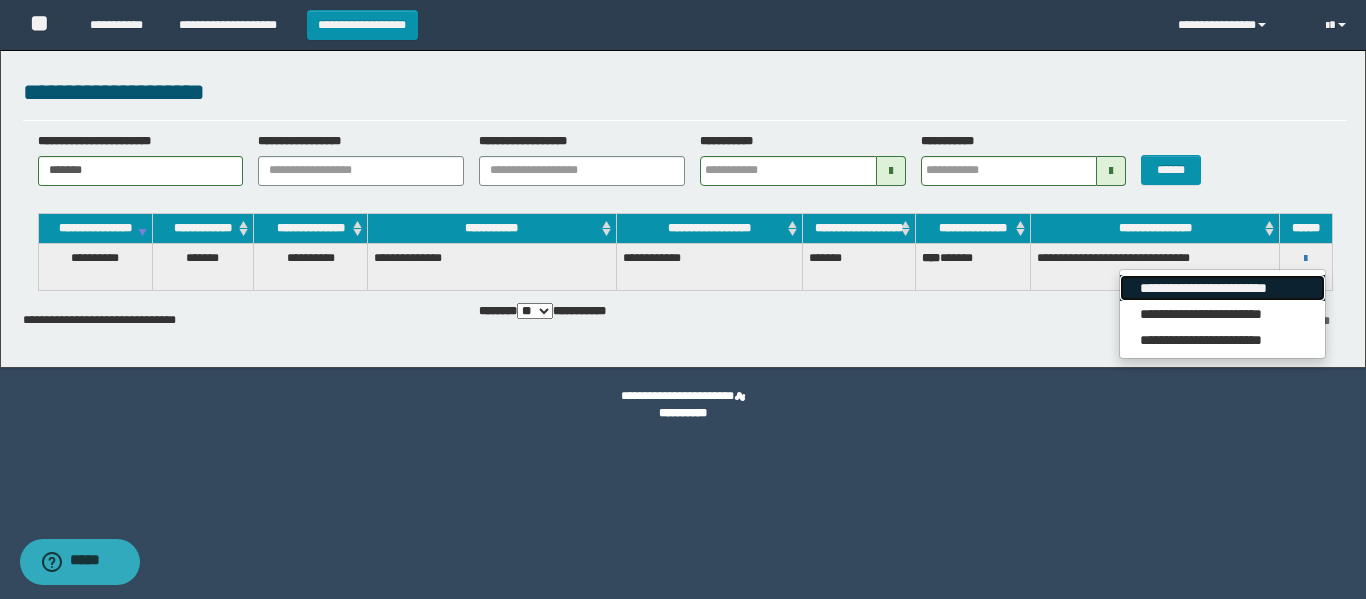 click on "**********" at bounding box center (1222, 288) 